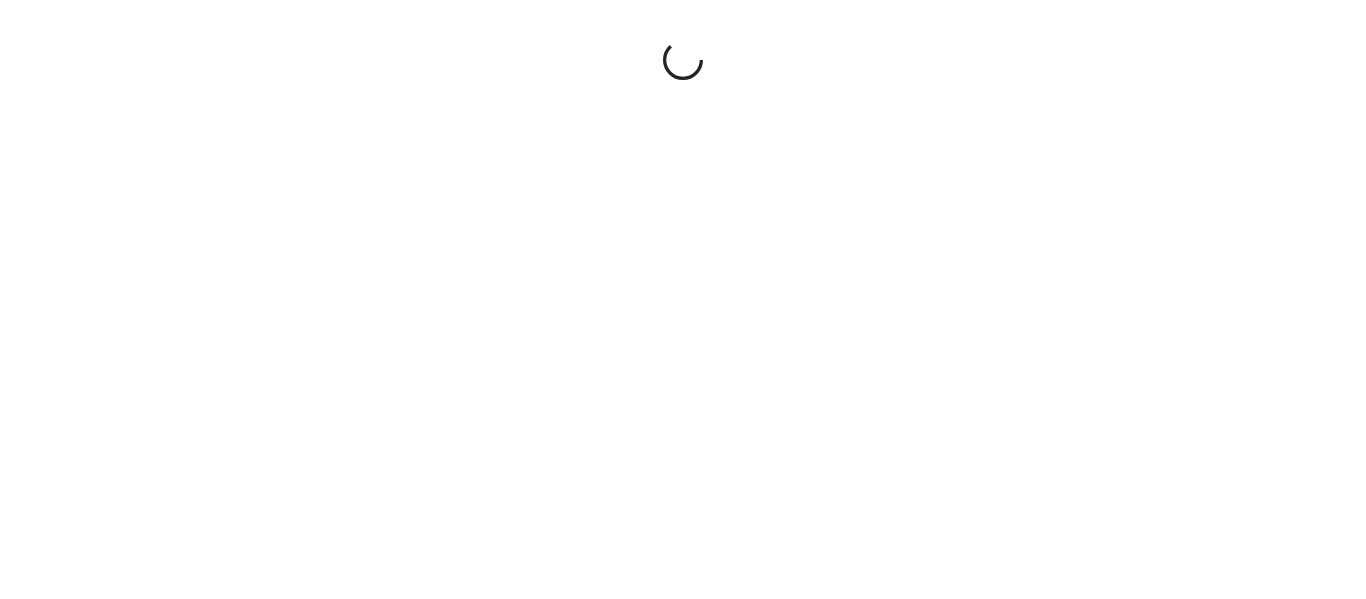 scroll, scrollTop: 0, scrollLeft: 0, axis: both 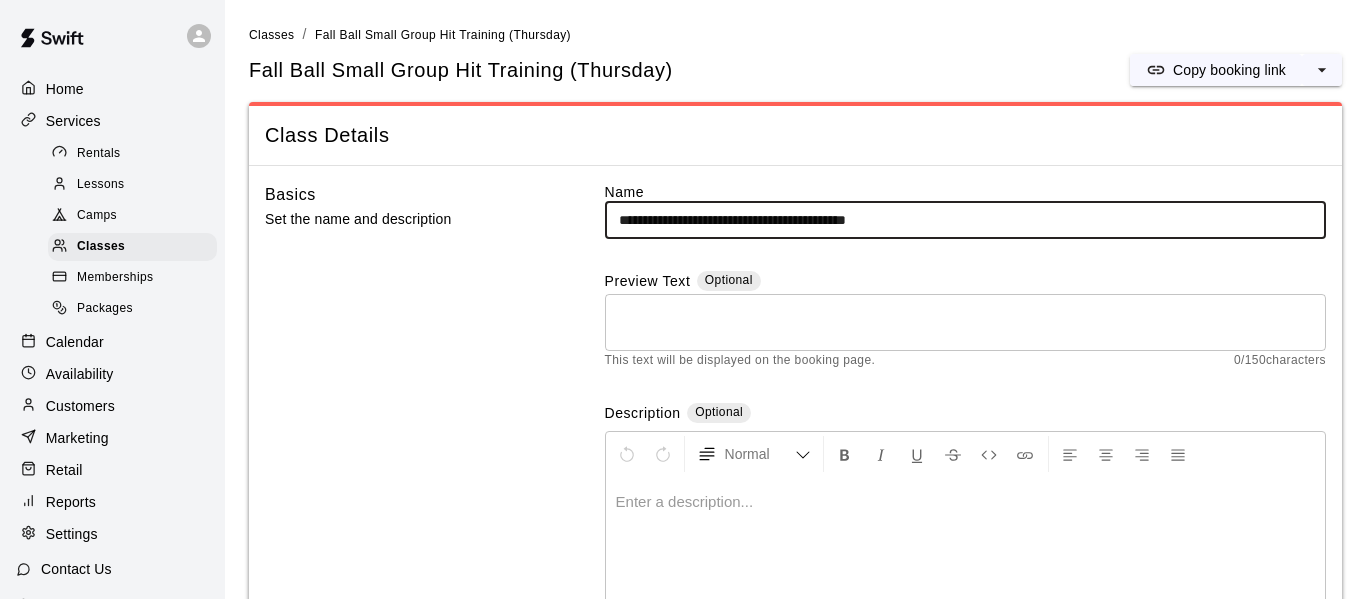 click on "Memberships" at bounding box center (132, 278) 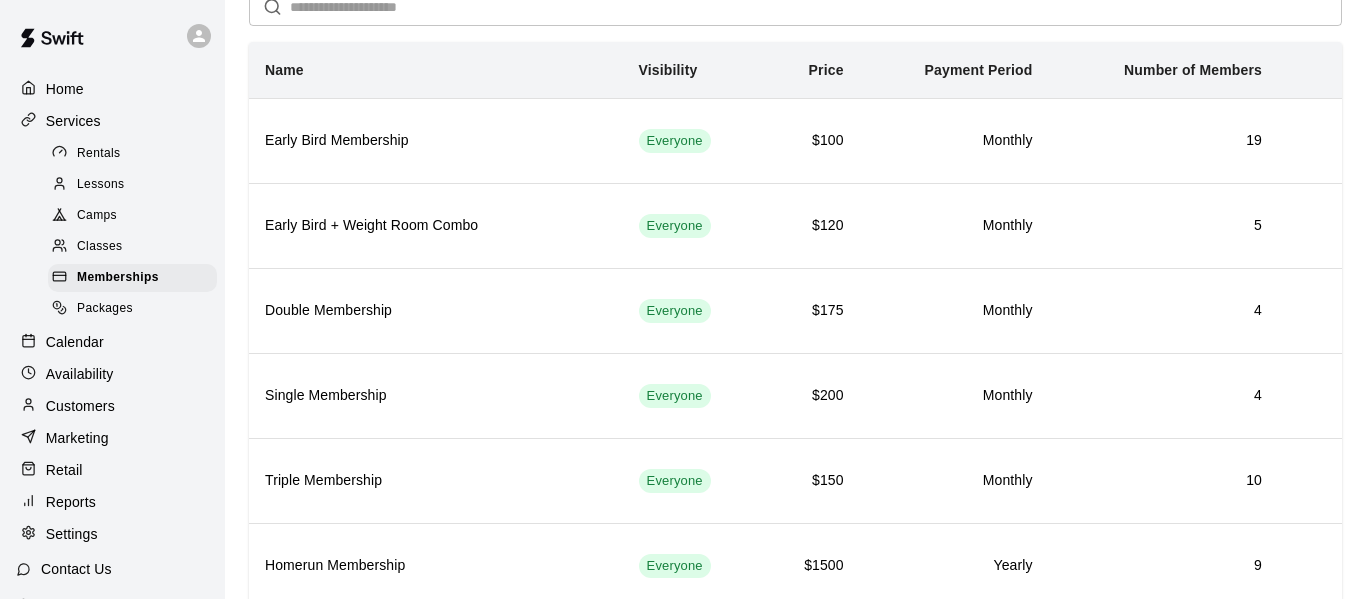 scroll, scrollTop: 106, scrollLeft: 0, axis: vertical 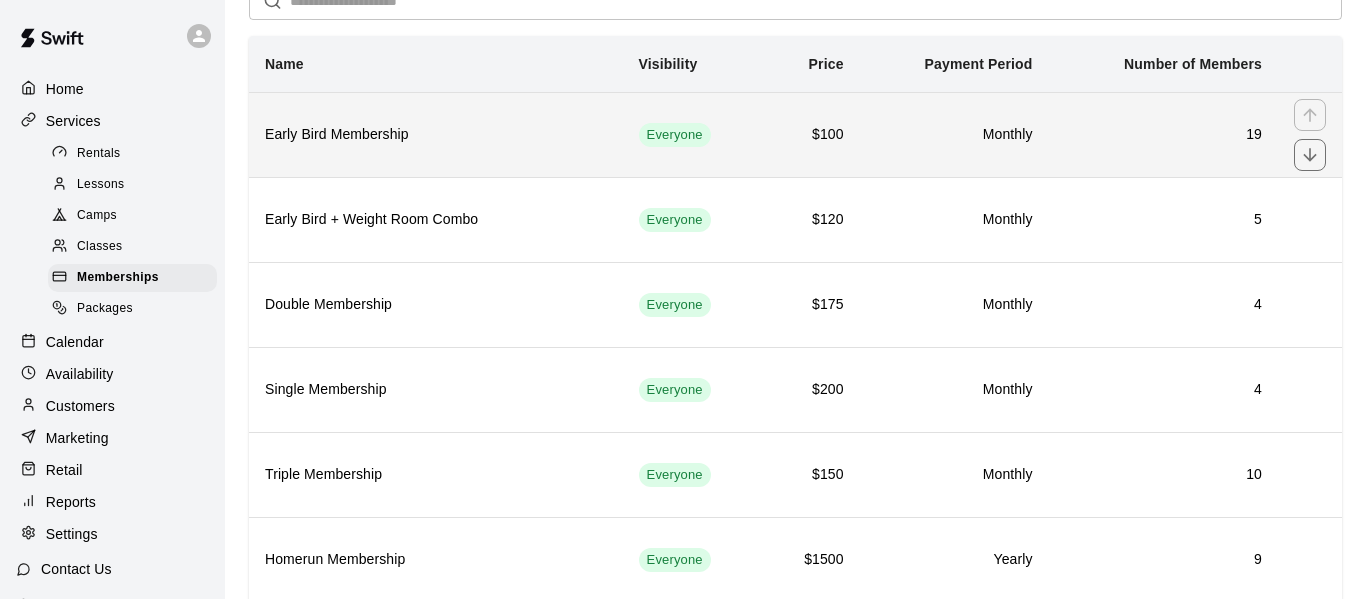 click on "Early Bird Membership" at bounding box center [436, 135] 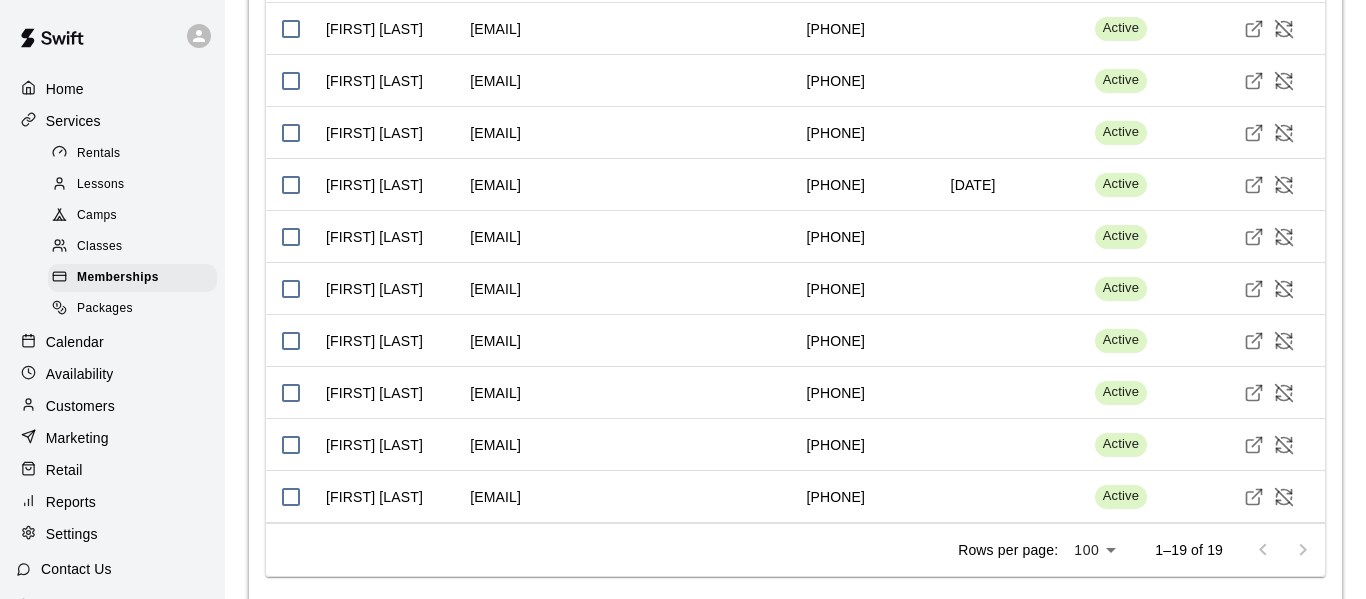 scroll, scrollTop: 3288, scrollLeft: 0, axis: vertical 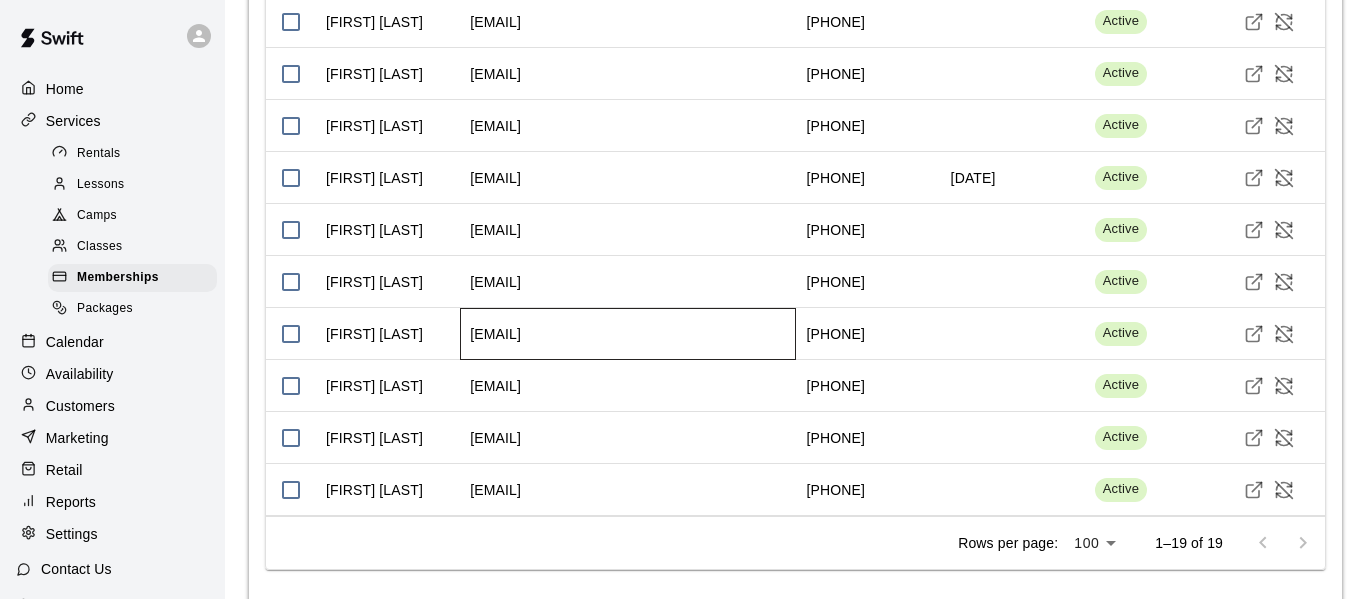 click on "[EMAIL]" at bounding box center (495, 334) 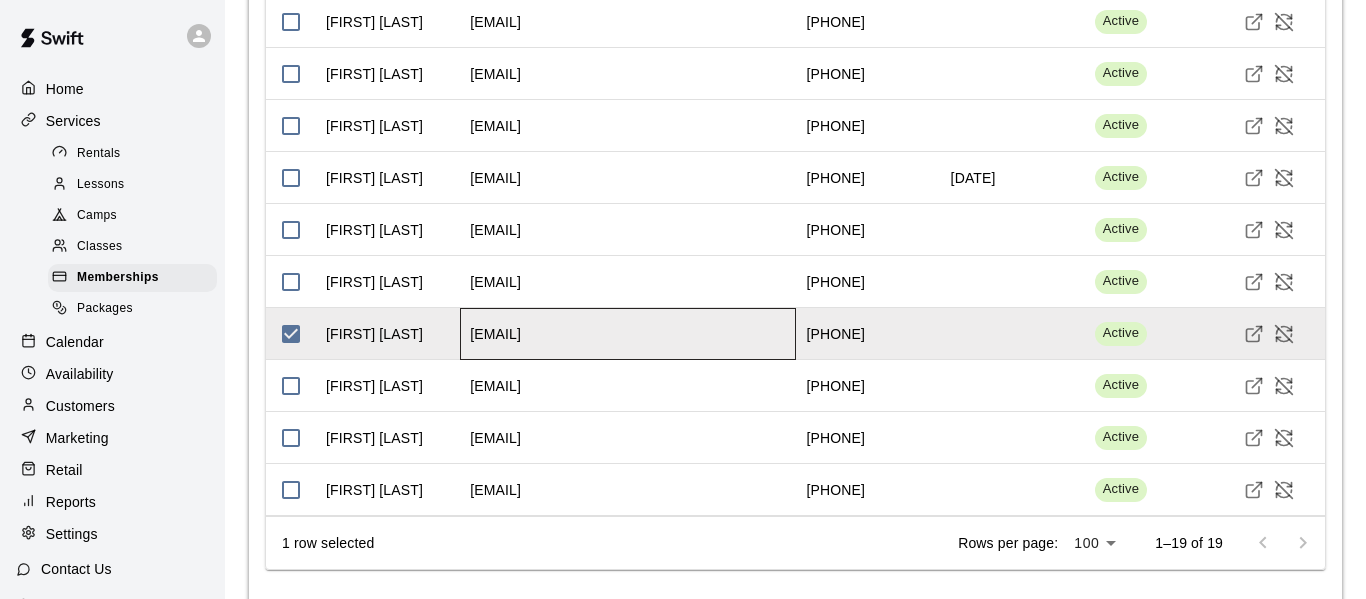 click on "[EMAIL]" at bounding box center (495, 334) 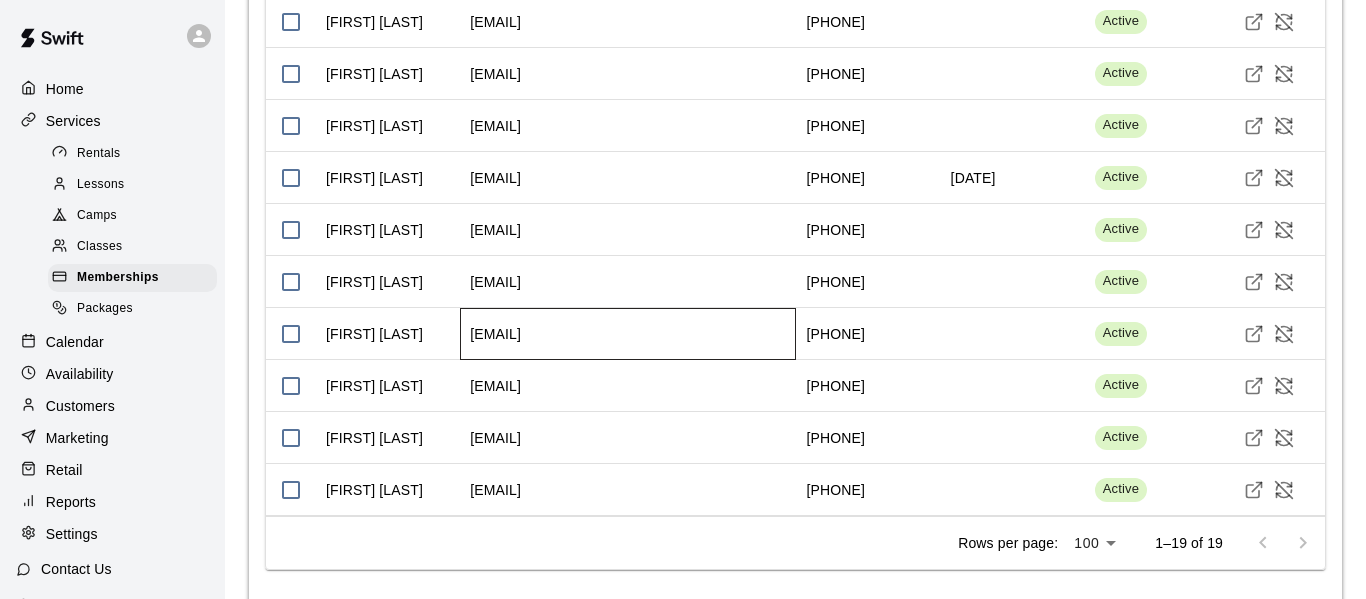 click on "[EMAIL]" at bounding box center [495, 334] 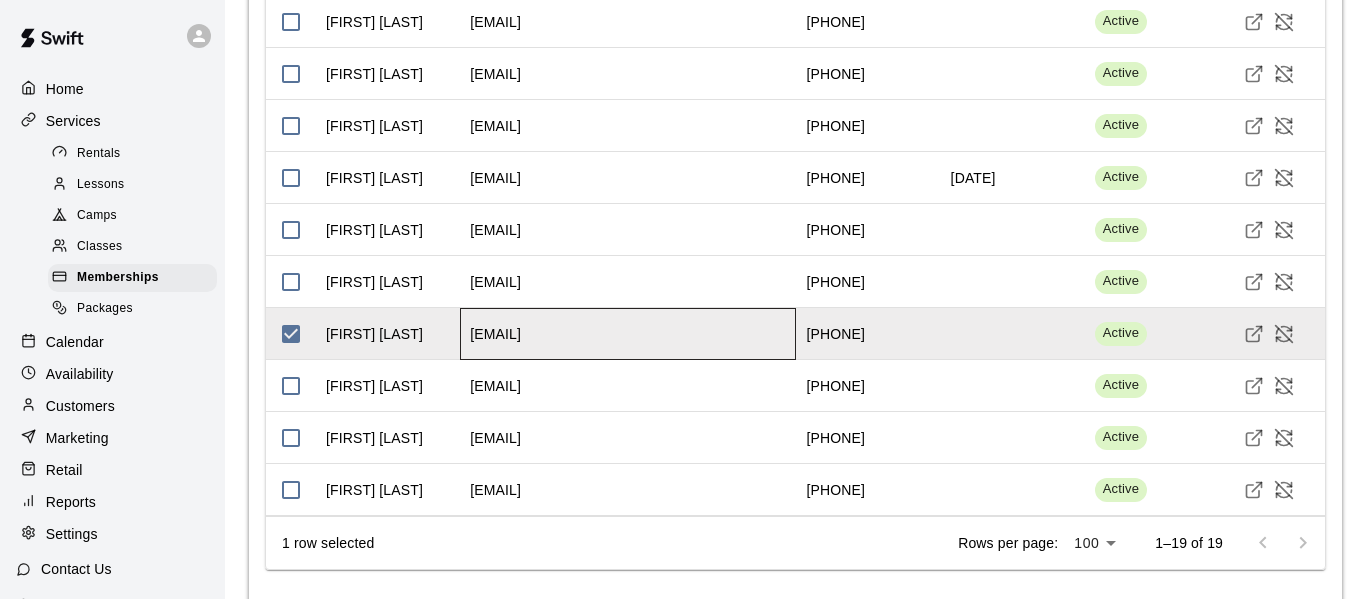 click on "[EMAIL]" at bounding box center (495, 334) 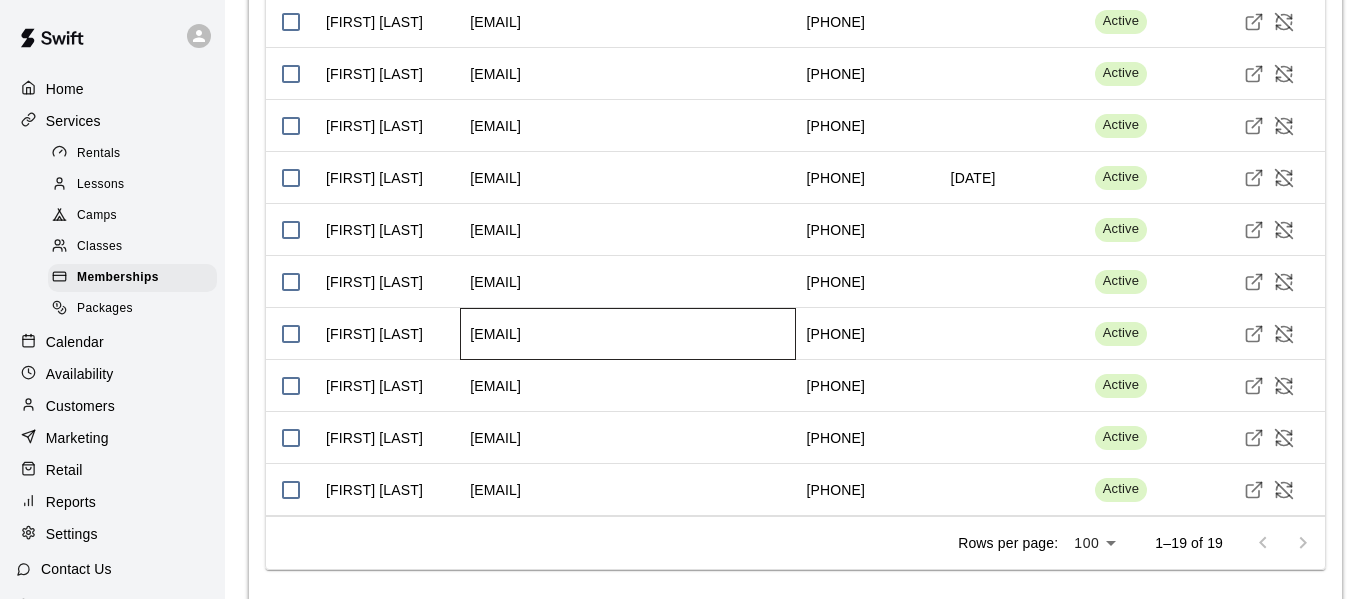drag, startPoint x: 630, startPoint y: 333, endPoint x: 461, endPoint y: 330, distance: 169.02663 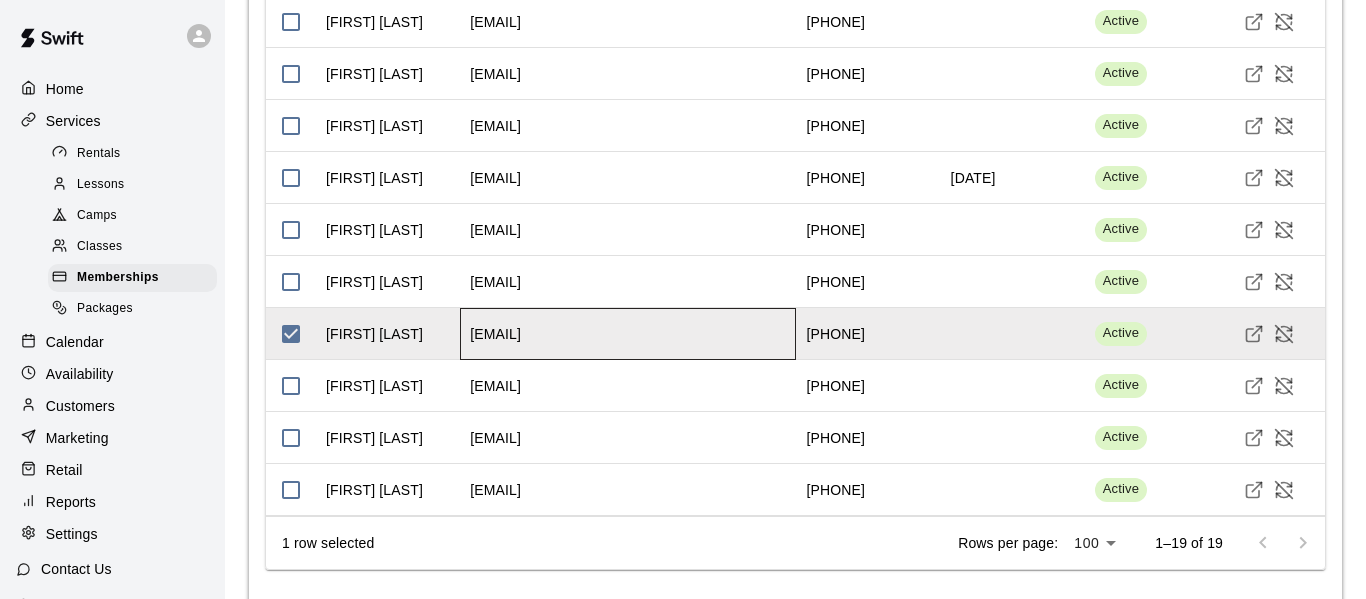copy on "[EMAIL]" 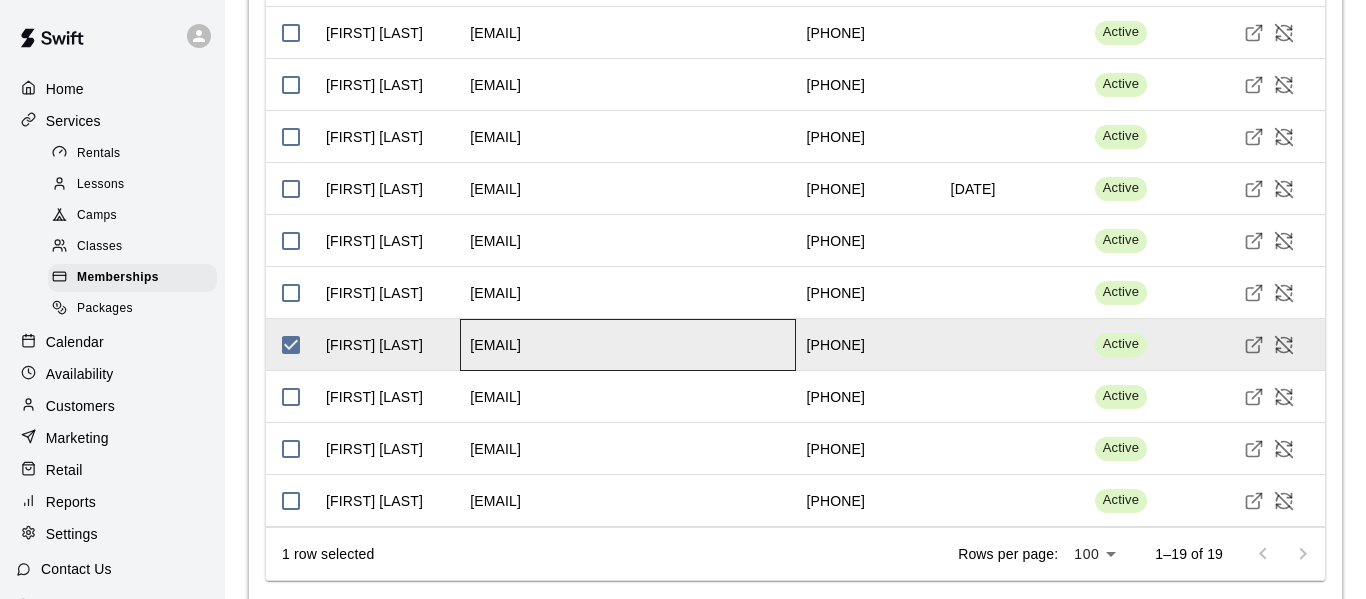 scroll, scrollTop: 3274, scrollLeft: 0, axis: vertical 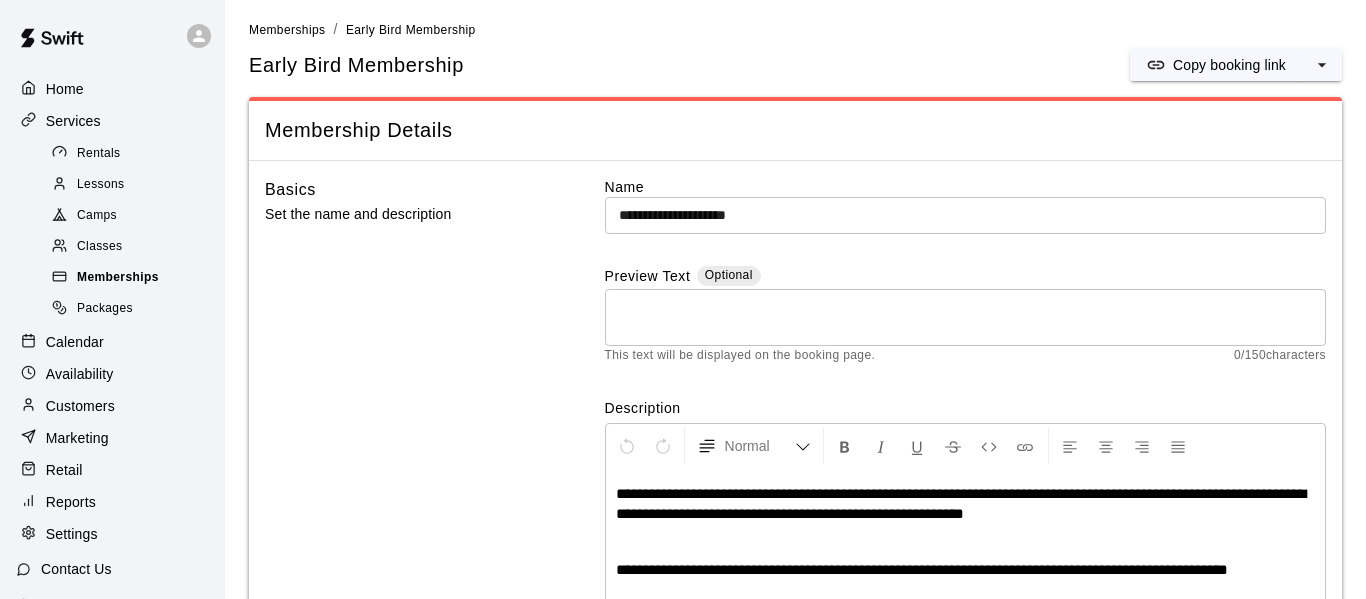 click on "Memberships" at bounding box center (118, 278) 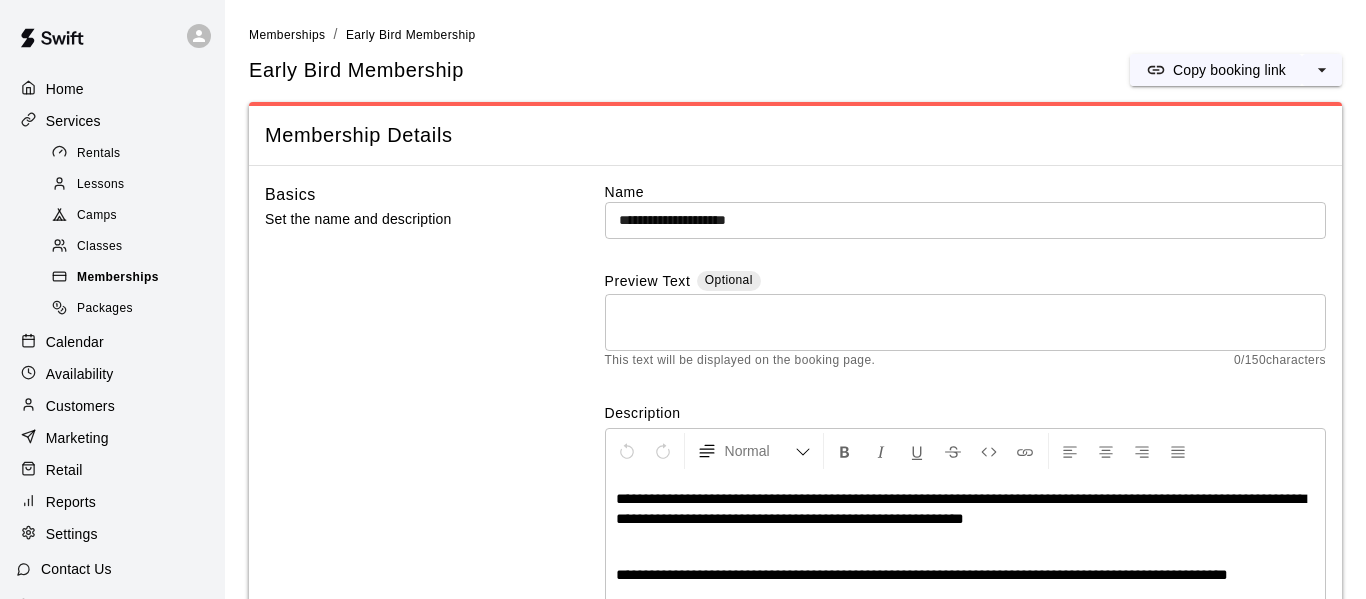 click on "Memberships" at bounding box center [118, 278] 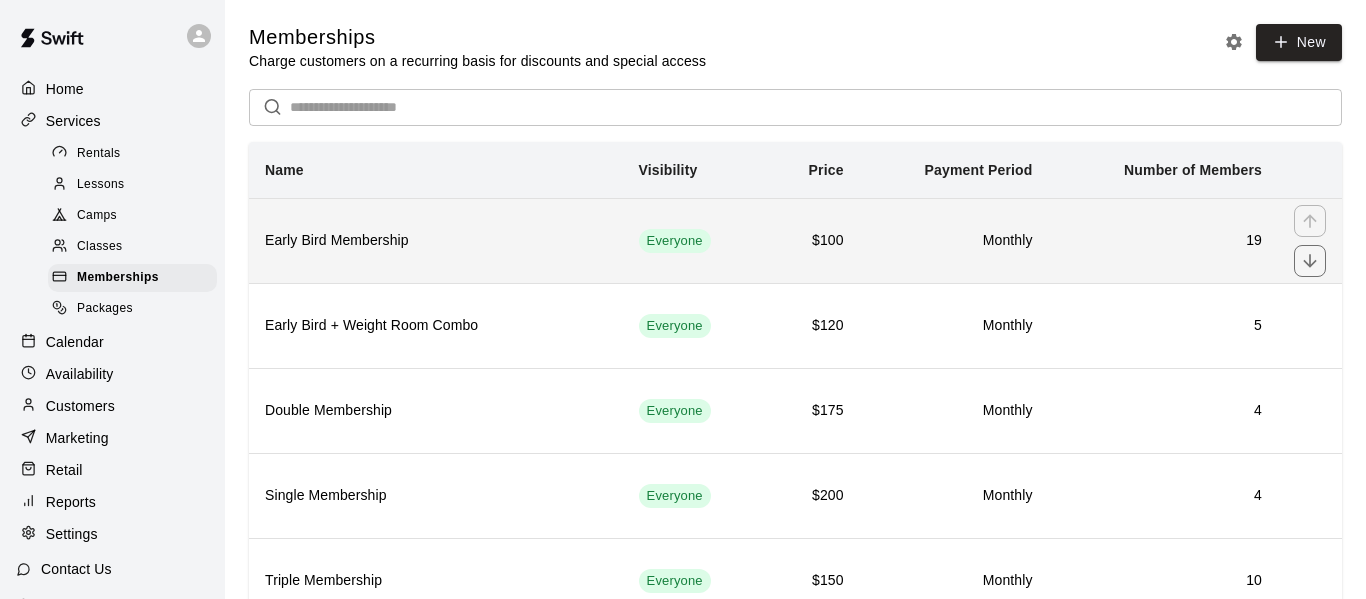 click on "Early Bird Membership" at bounding box center [436, 241] 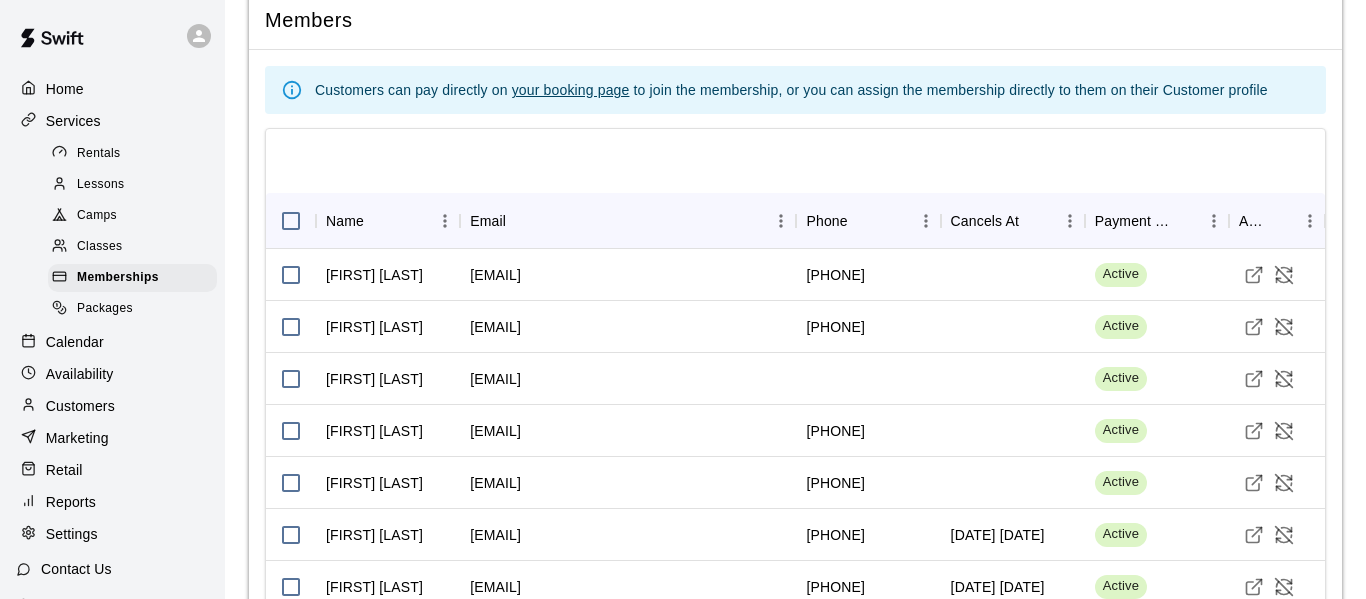 scroll, scrollTop: 2568, scrollLeft: 0, axis: vertical 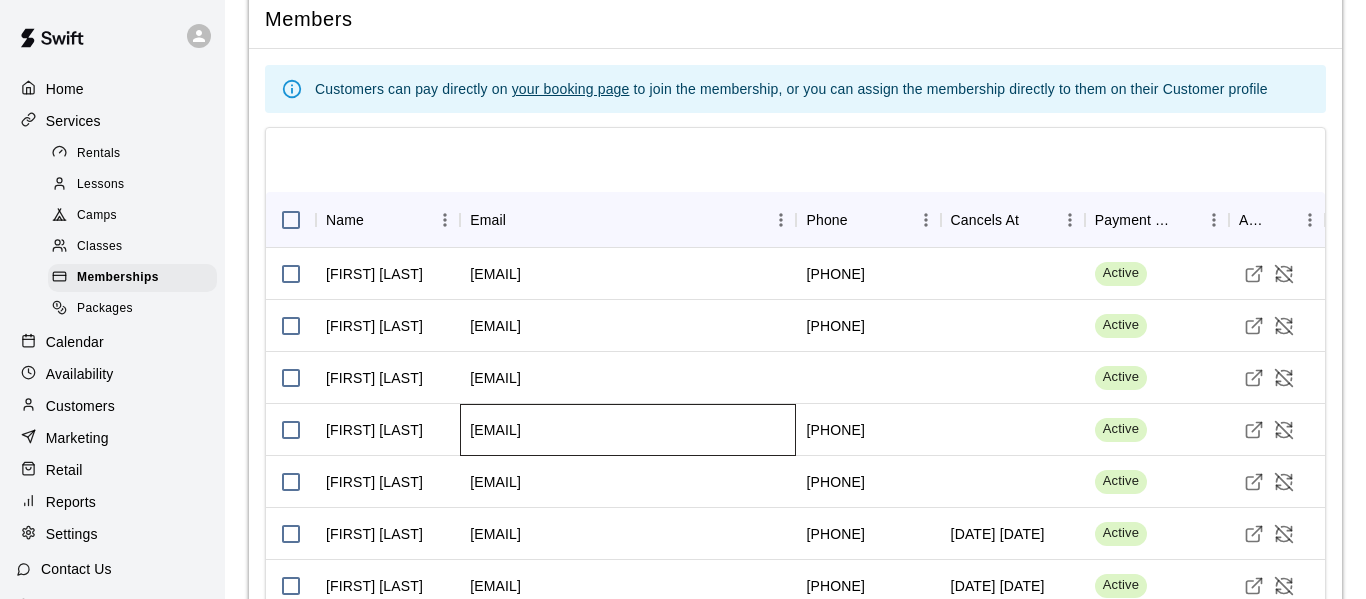 click on "[EMAIL]" at bounding box center [495, 430] 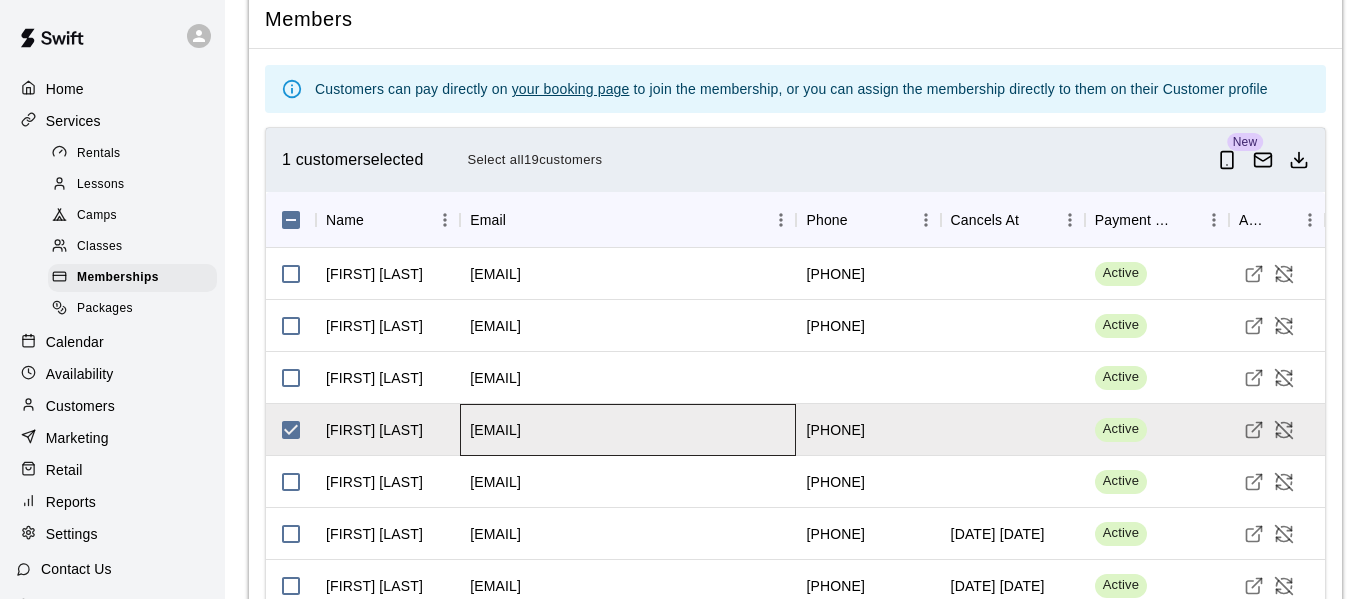 click on "[EMAIL]" at bounding box center [495, 430] 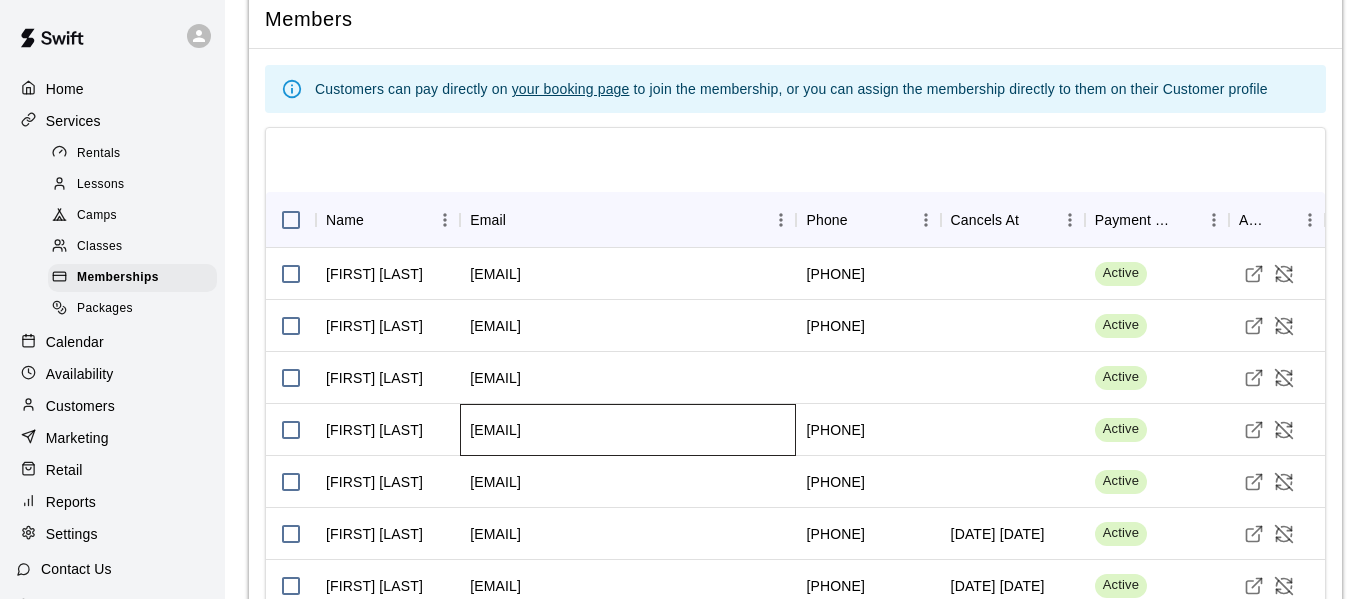 click on "[EMAIL]" at bounding box center [495, 430] 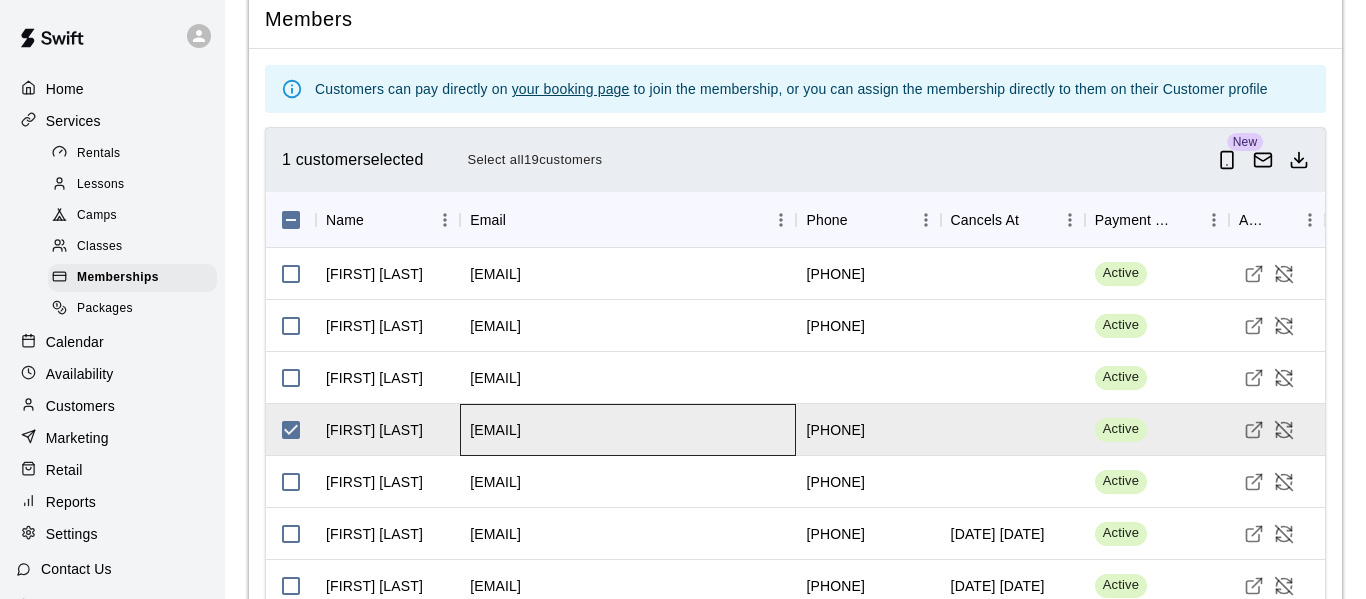 click on "[EMAIL]" at bounding box center (495, 430) 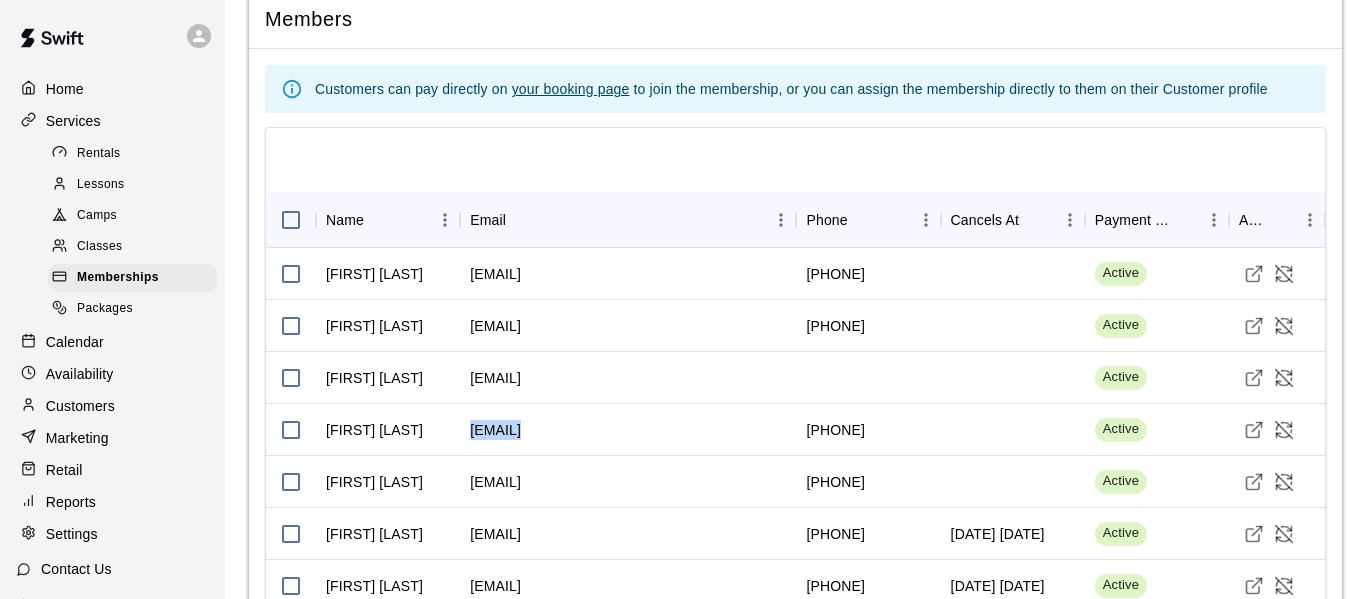 click on "Customers" at bounding box center [80, 406] 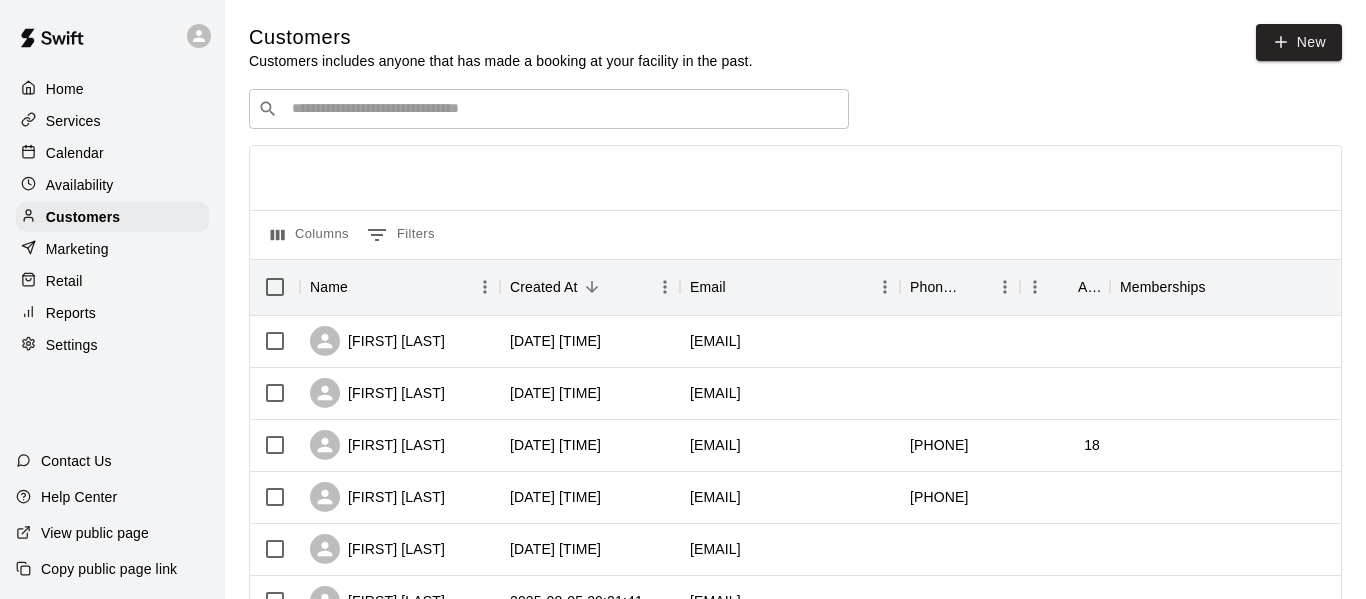 click at bounding box center [563, 109] 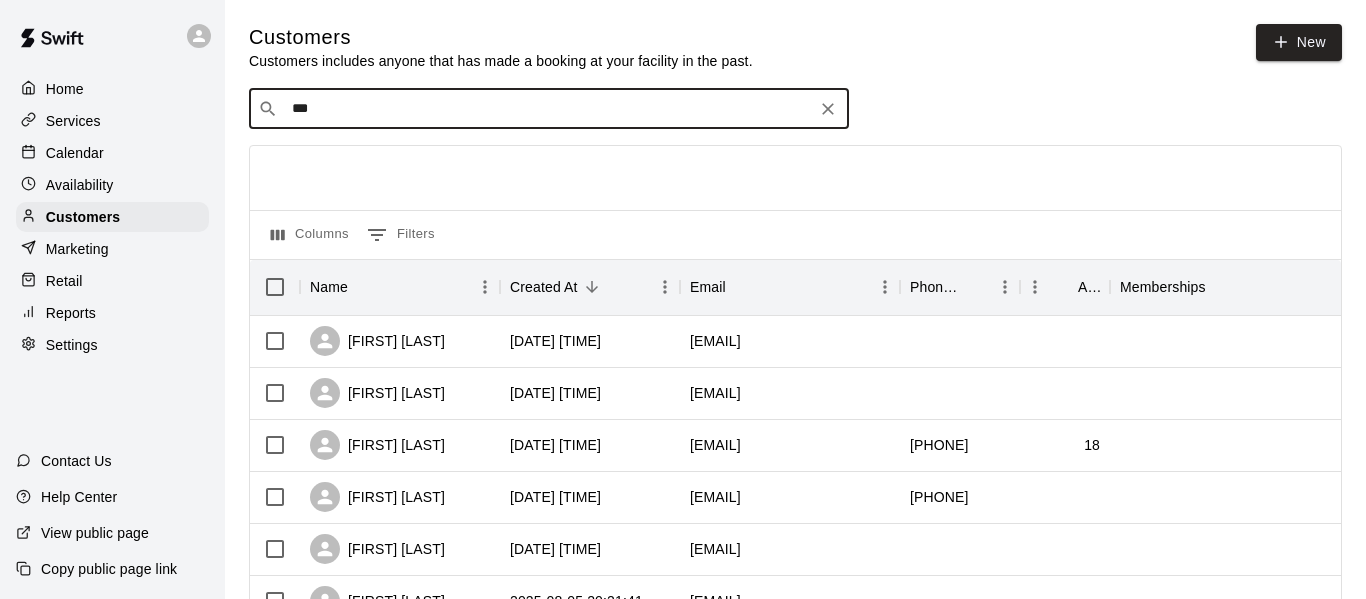 type on "****" 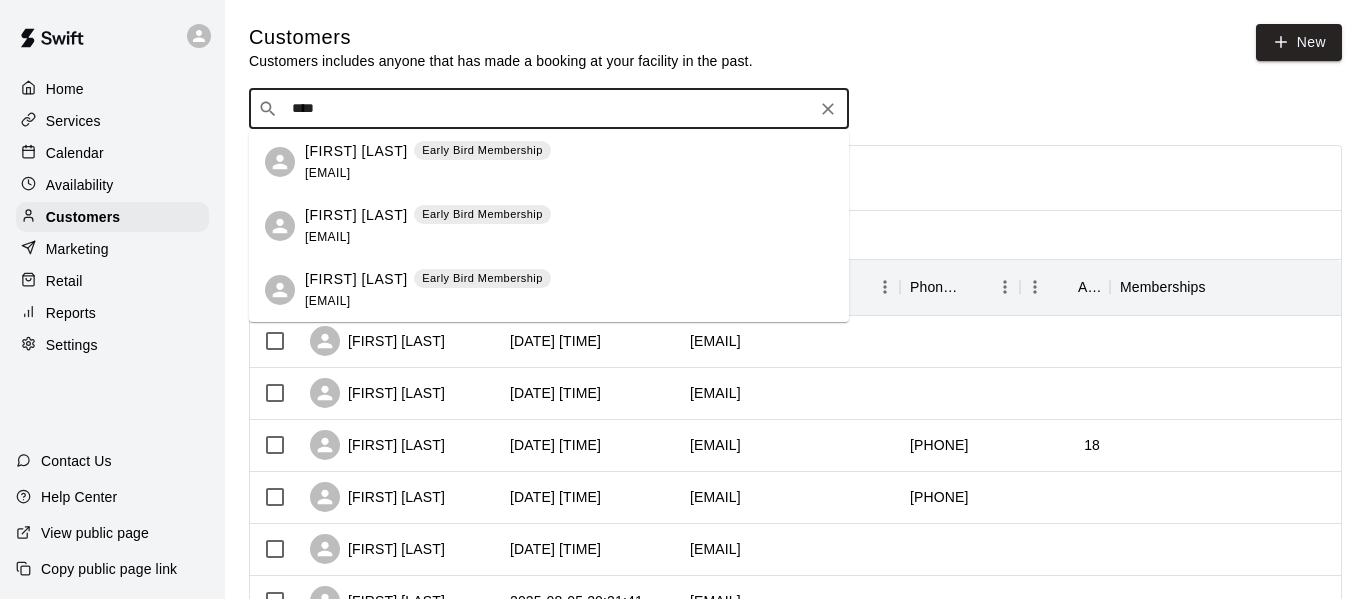 click on "[FIRST] [LAST] [FIRST] [LAST] [EMAIL]" at bounding box center (428, 162) 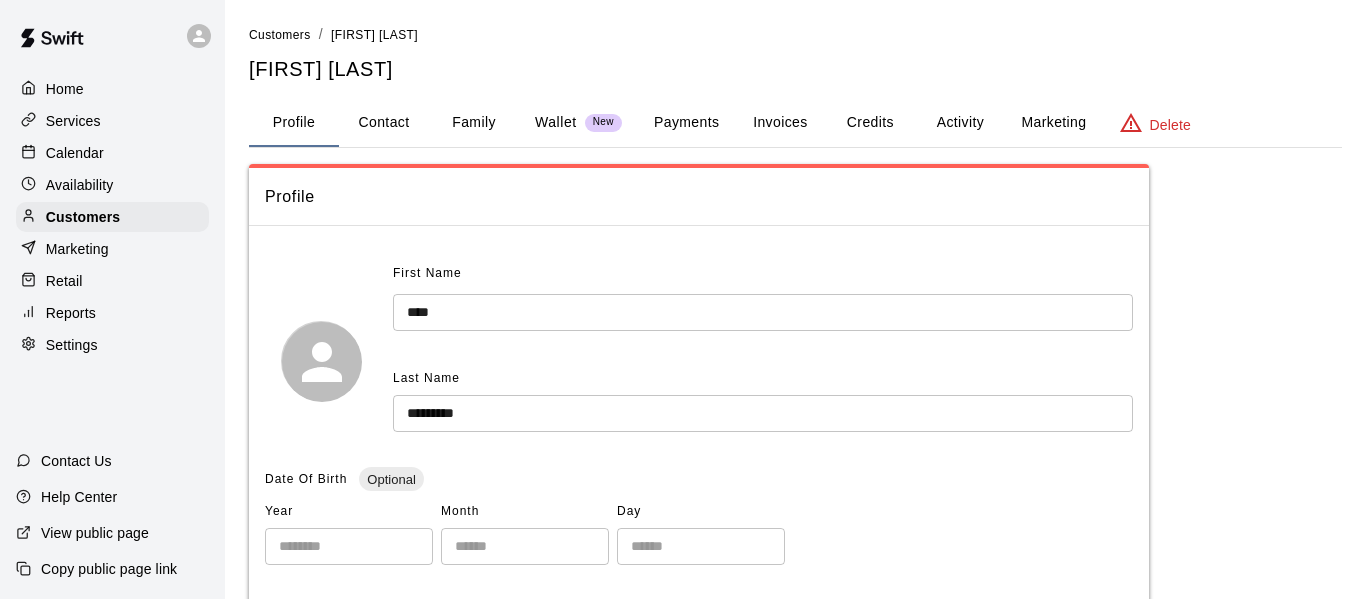 click on "Family" at bounding box center (474, 123) 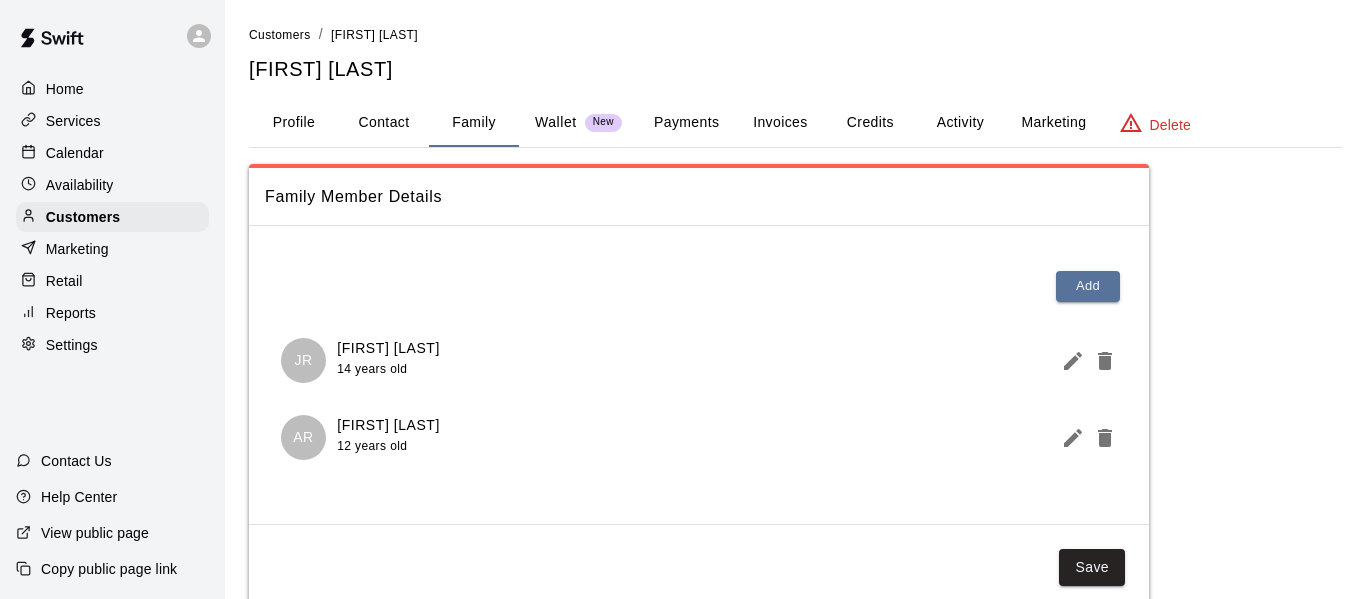 click on "Payments" at bounding box center [686, 123] 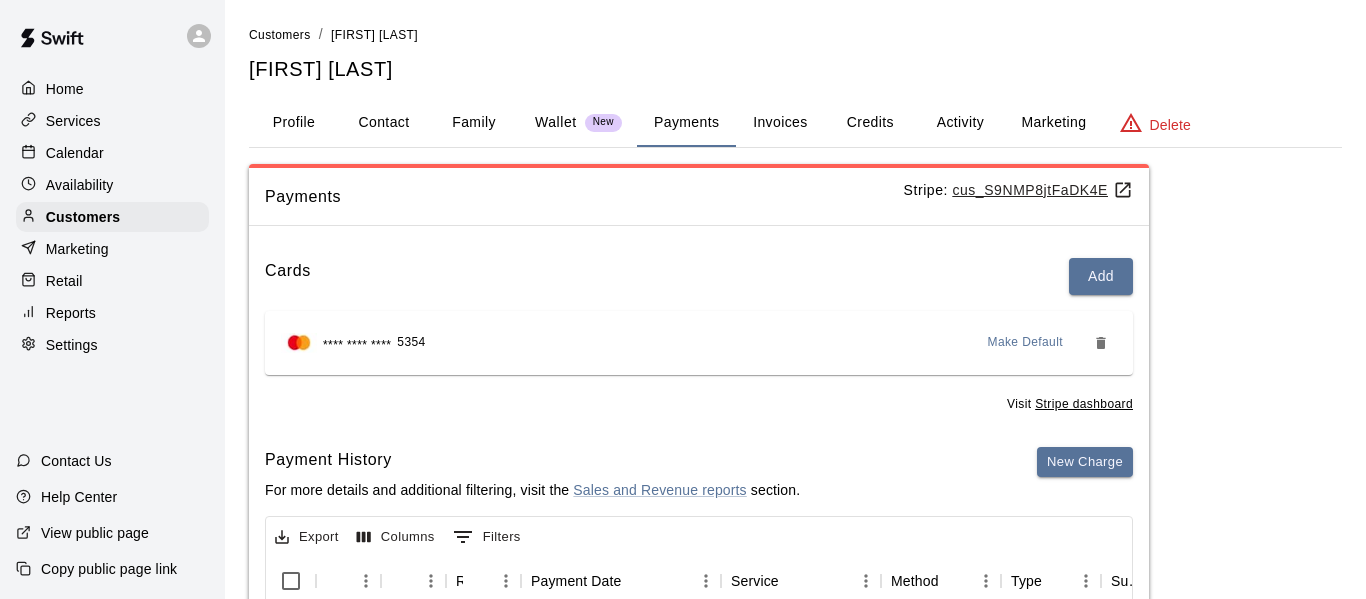 click on "Invoices" at bounding box center [780, 123] 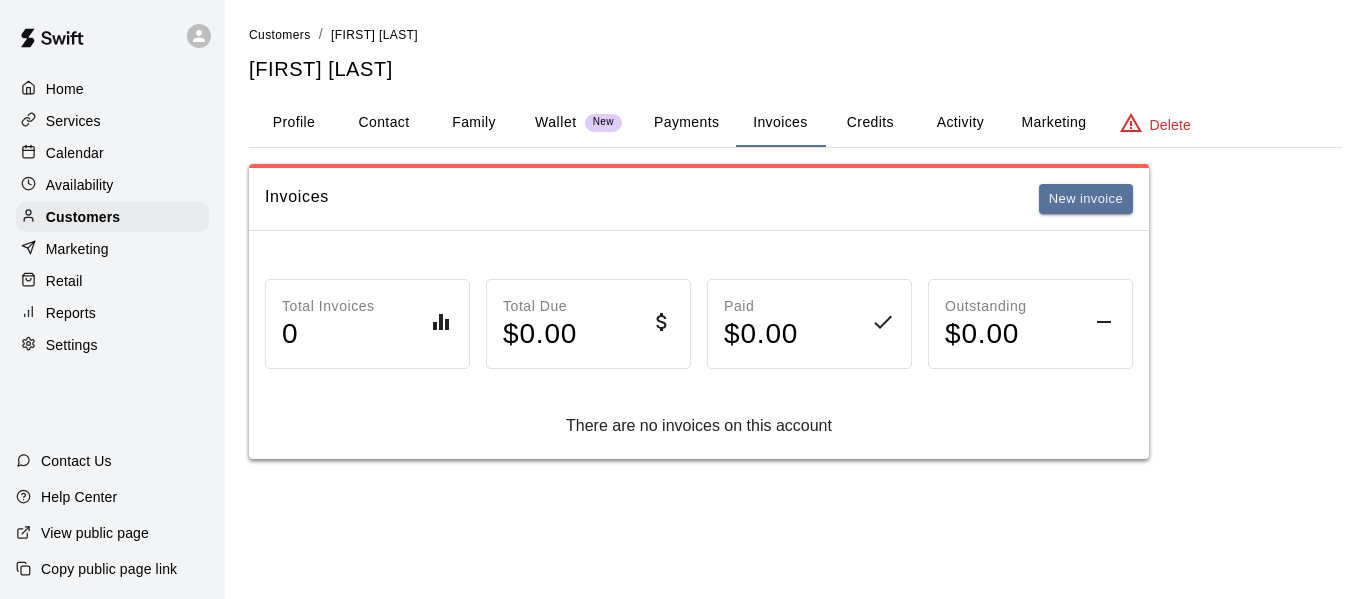 click on "Credits" at bounding box center (870, 123) 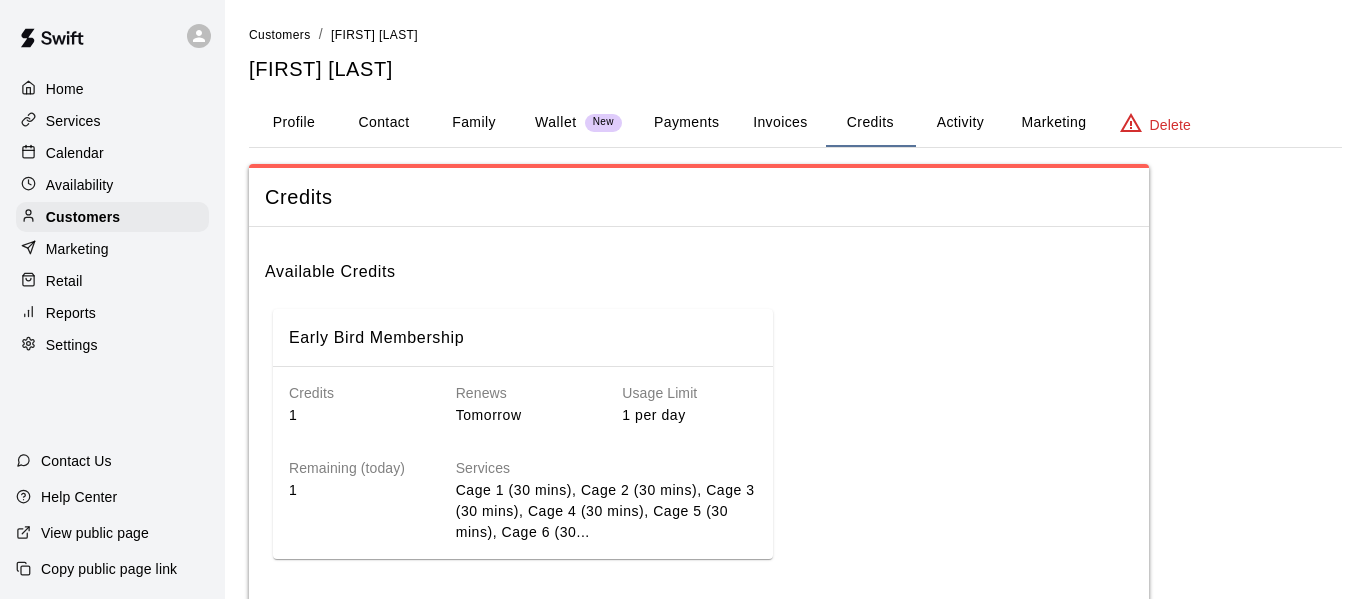 click on "Activity" at bounding box center (960, 123) 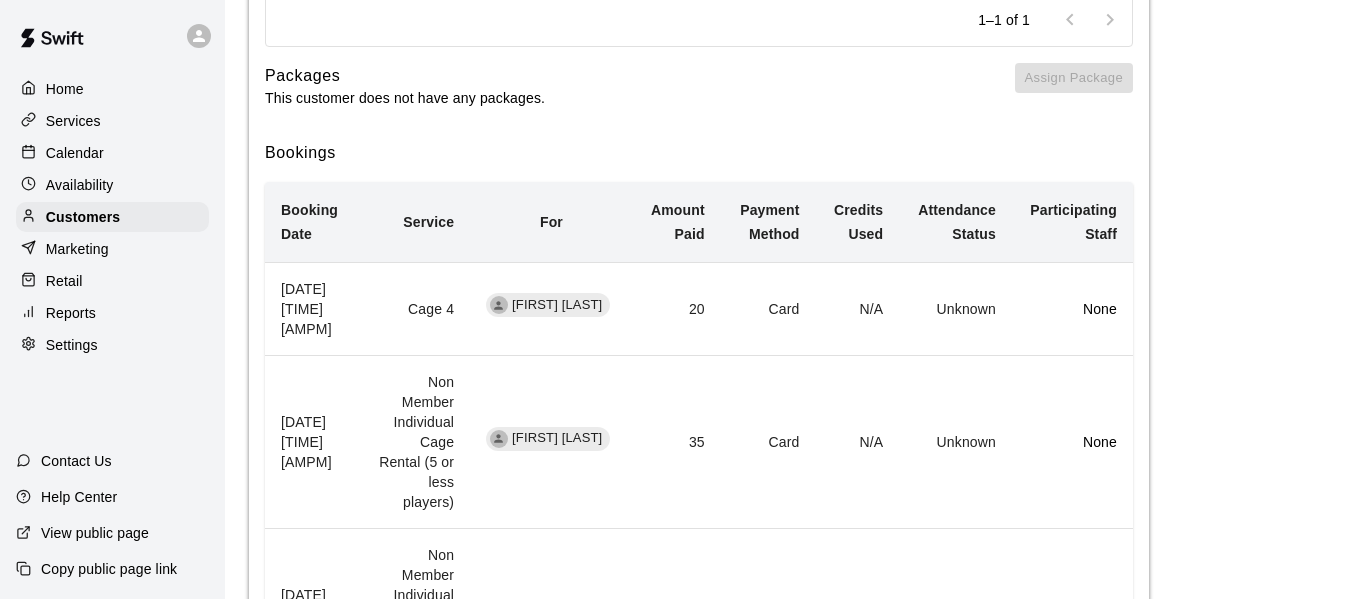 scroll, scrollTop: 0, scrollLeft: 0, axis: both 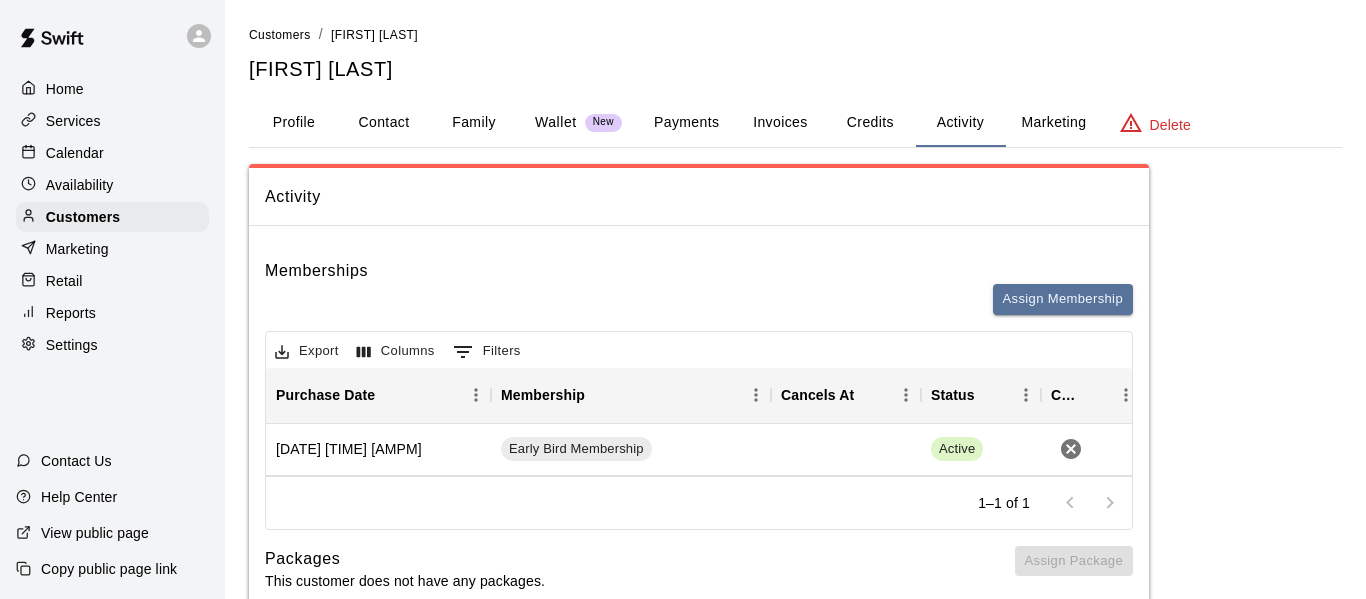 click on "Home" at bounding box center [65, 89] 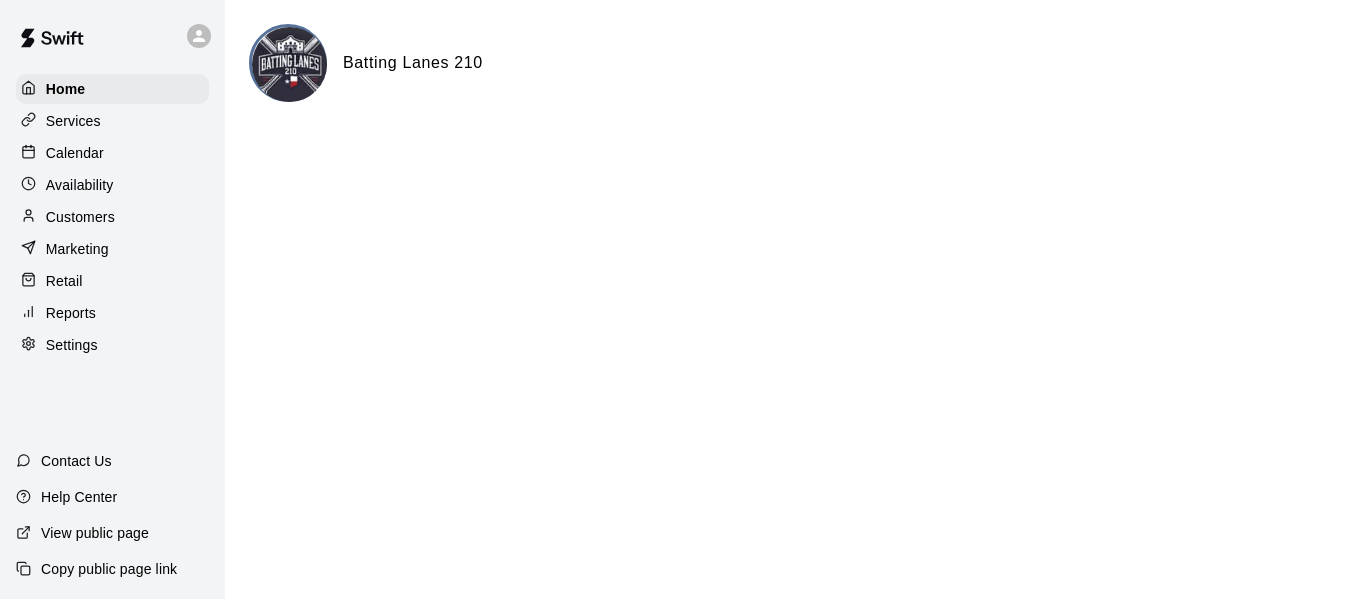 click on "Services" at bounding box center [73, 121] 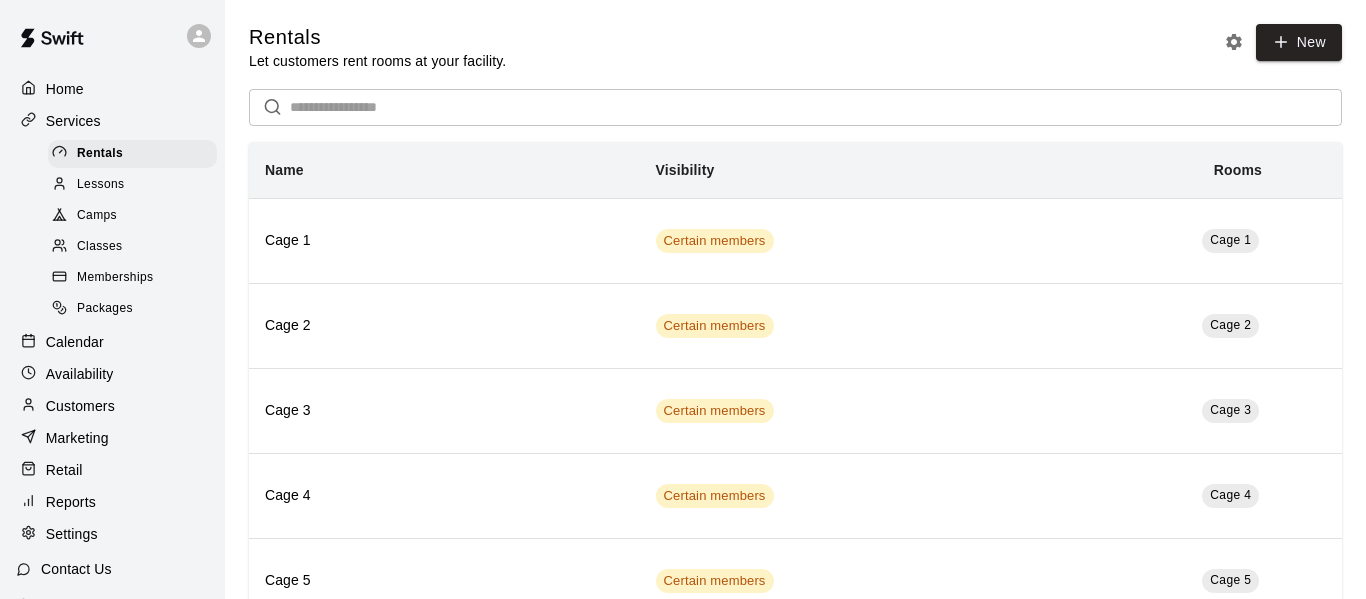 click on "Calendar" at bounding box center [112, 342] 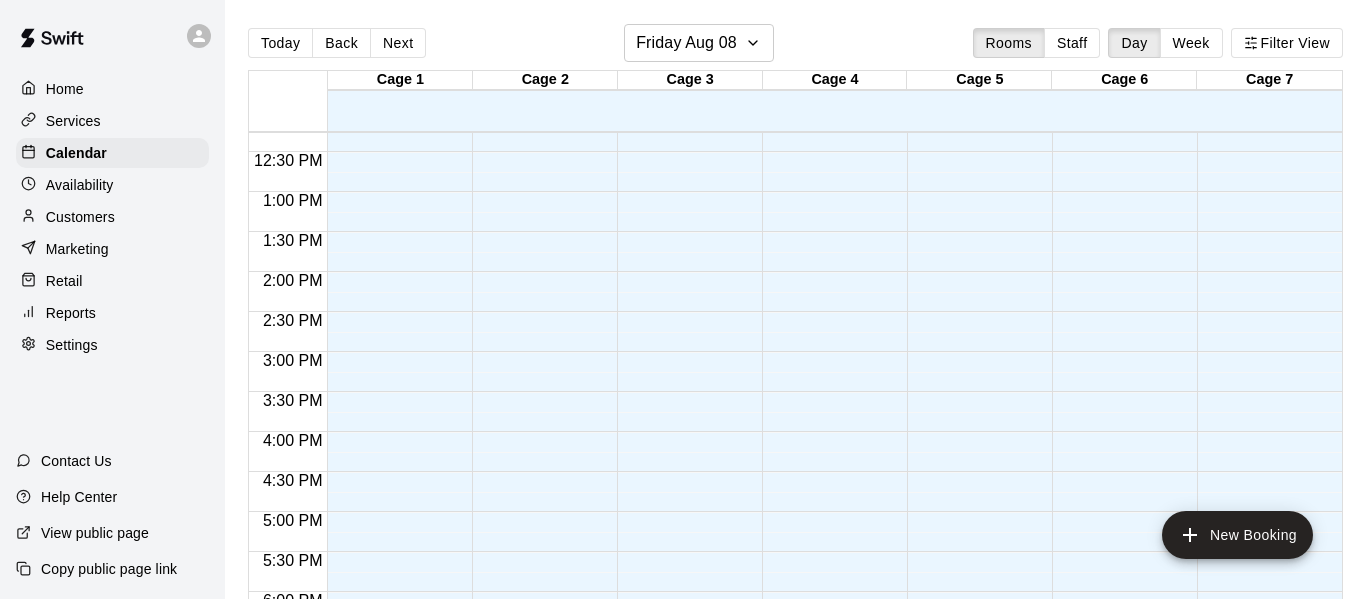 scroll, scrollTop: 986, scrollLeft: 0, axis: vertical 